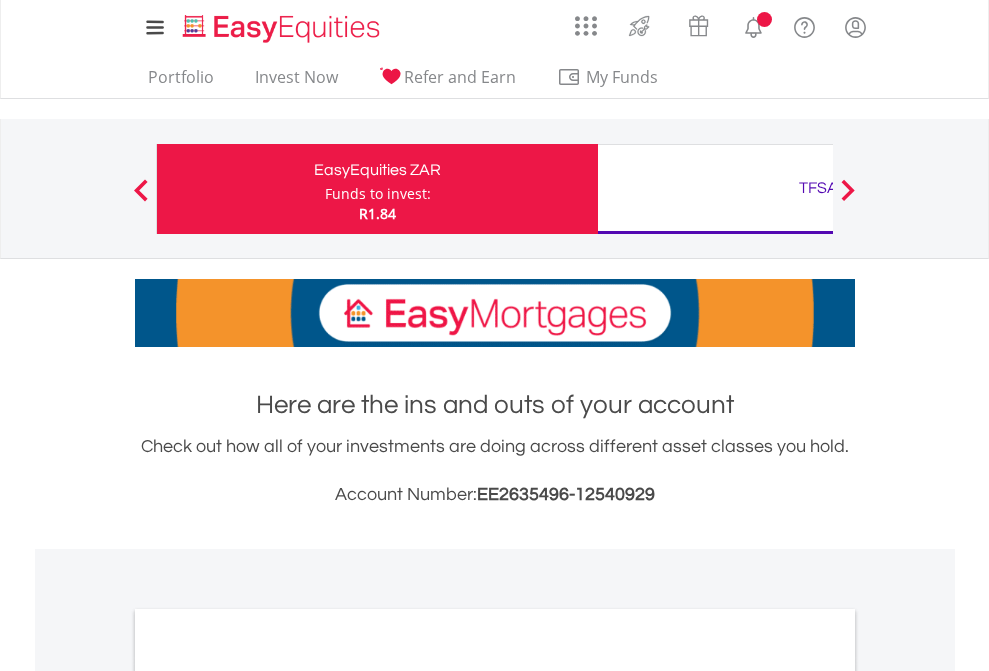 scroll, scrollTop: 0, scrollLeft: 0, axis: both 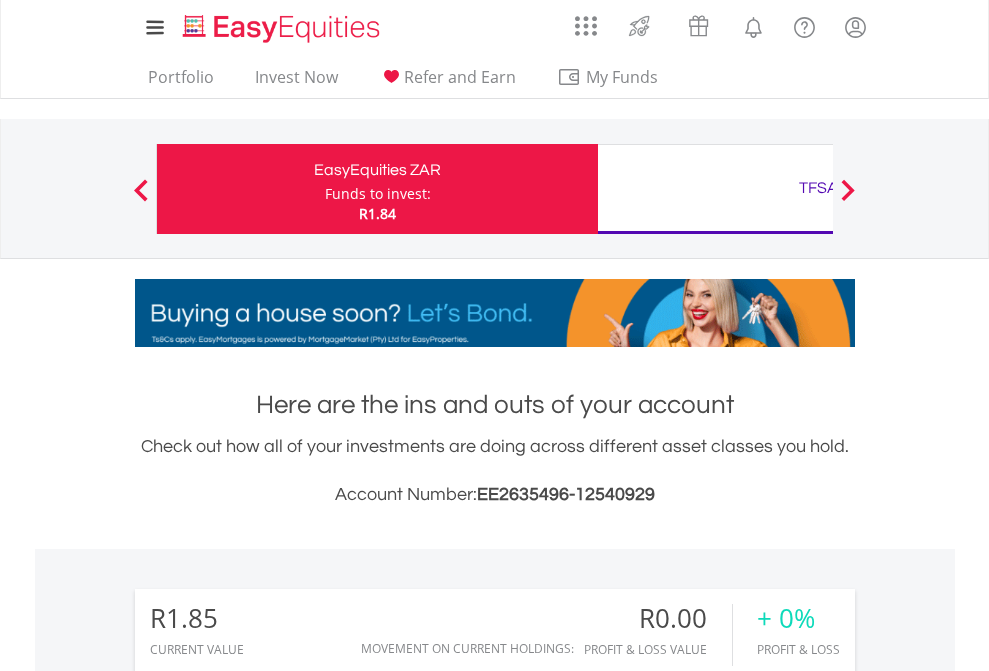 click on "Funds to invest:" at bounding box center (378, 194) 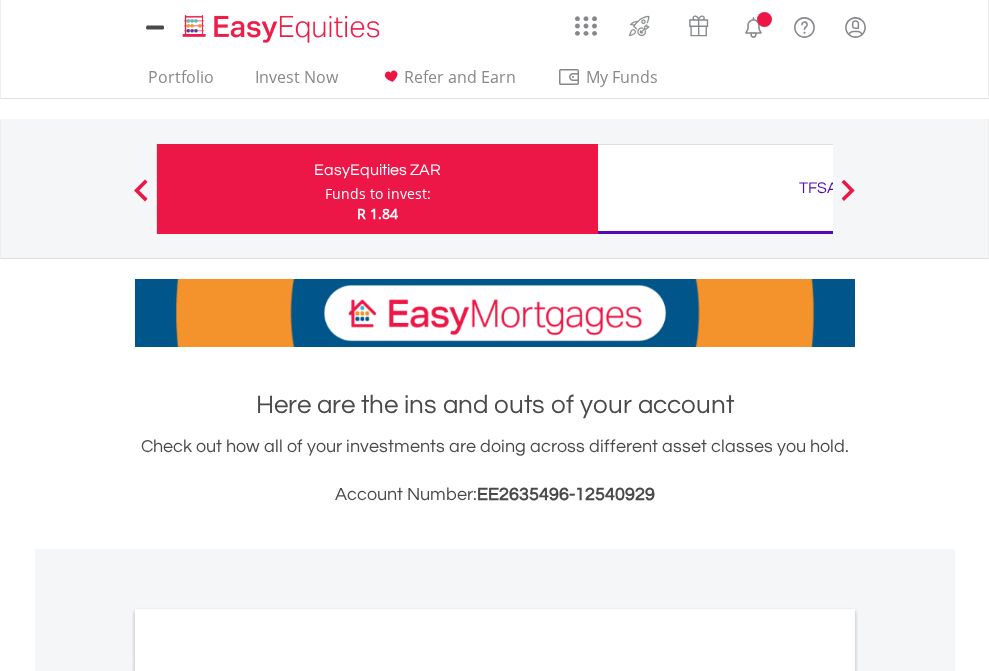 scroll, scrollTop: 0, scrollLeft: 0, axis: both 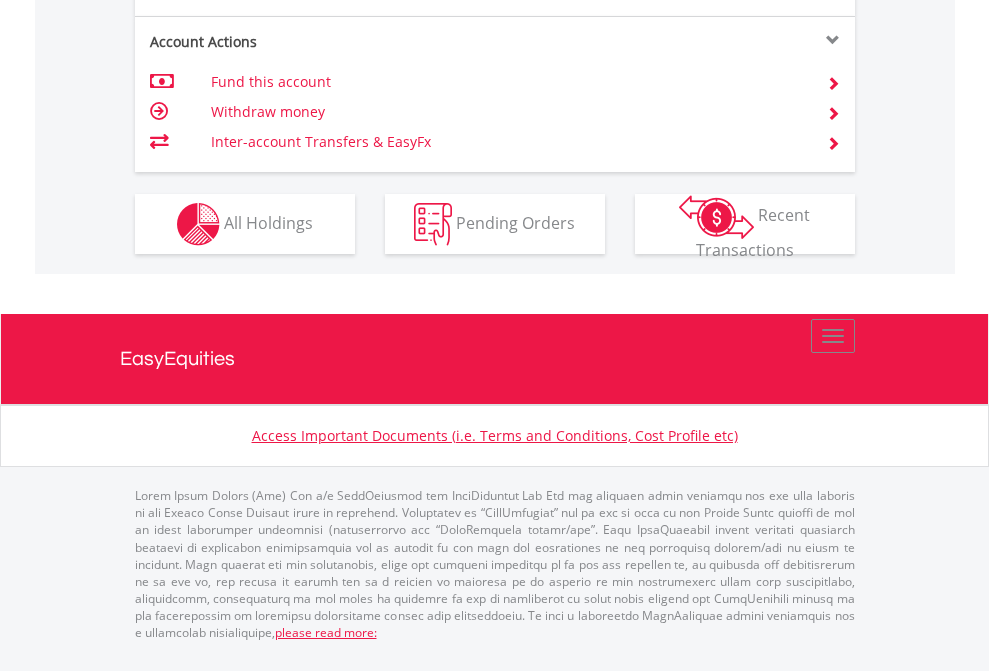 click on "Investment types" at bounding box center (706, -337) 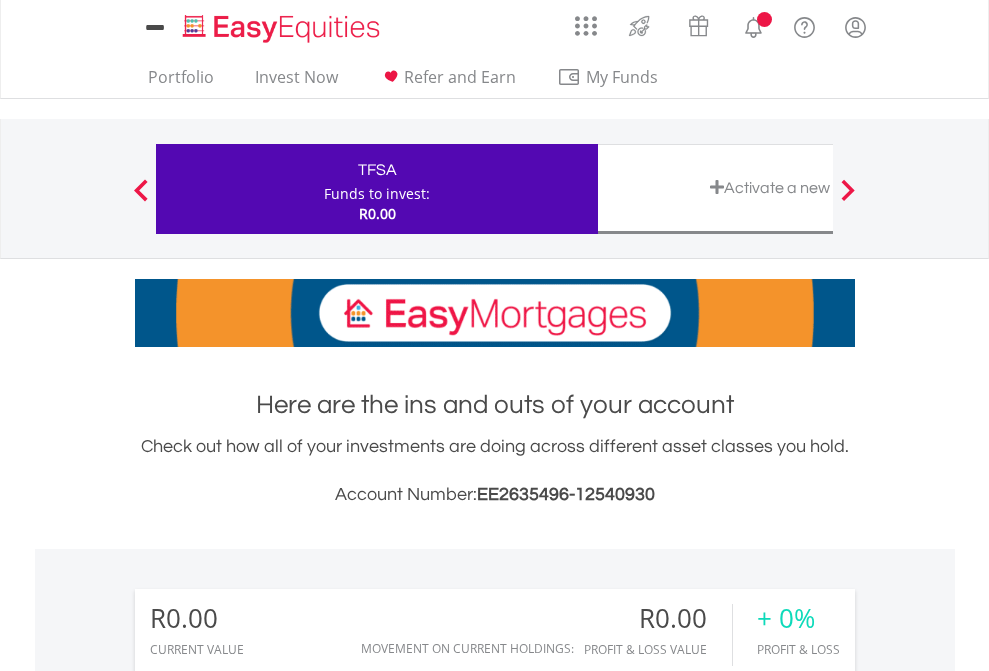 scroll, scrollTop: 0, scrollLeft: 0, axis: both 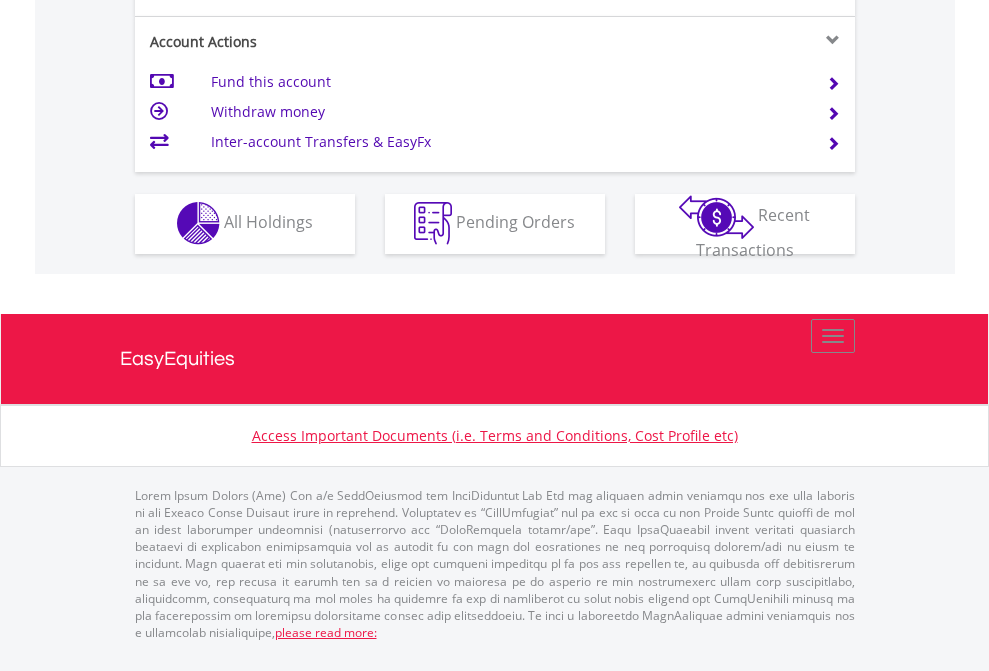 click on "Investment types" at bounding box center (706, -353) 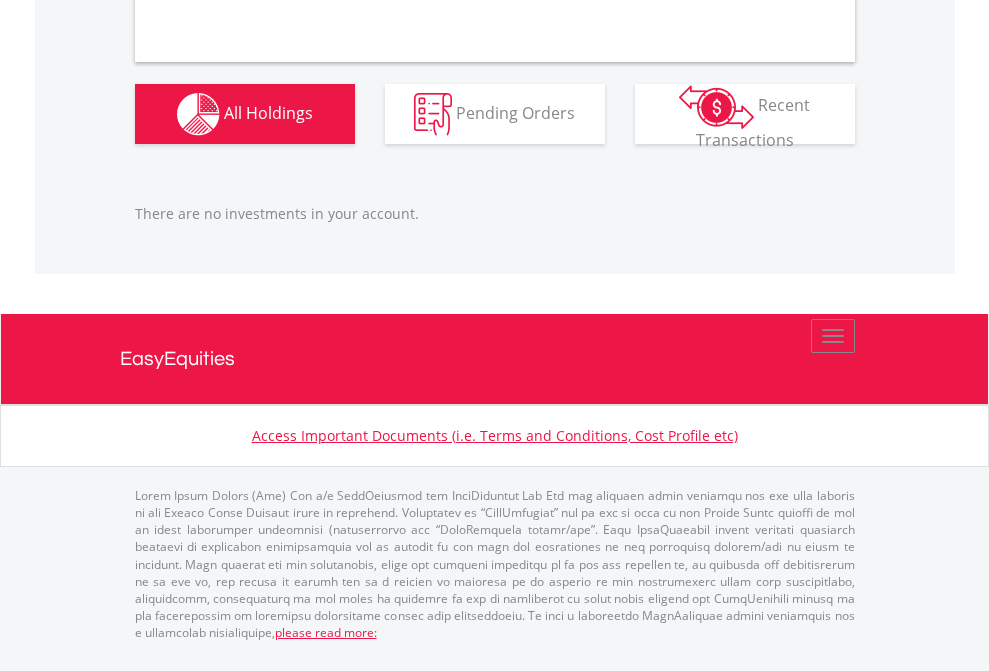 scroll, scrollTop: 1987, scrollLeft: 0, axis: vertical 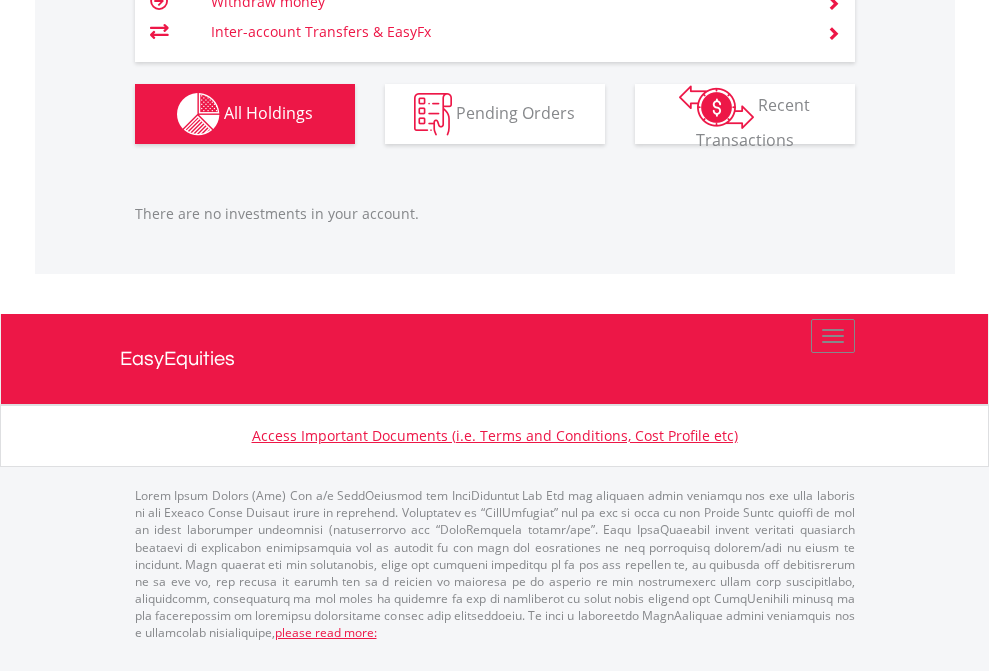 click on "TFSA" at bounding box center (818, -1166) 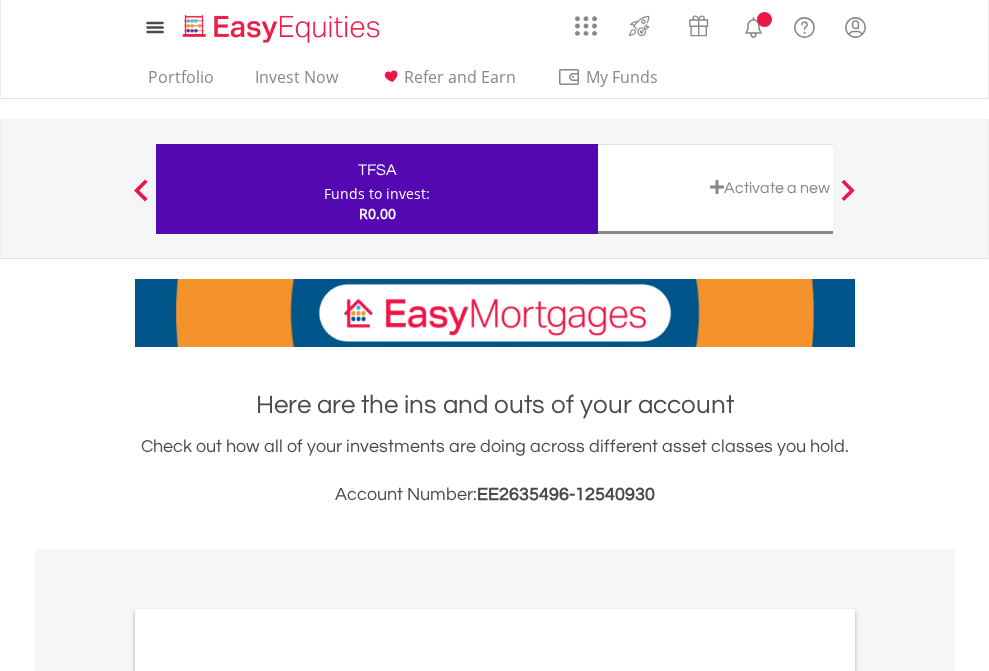 scroll, scrollTop: 1202, scrollLeft: 0, axis: vertical 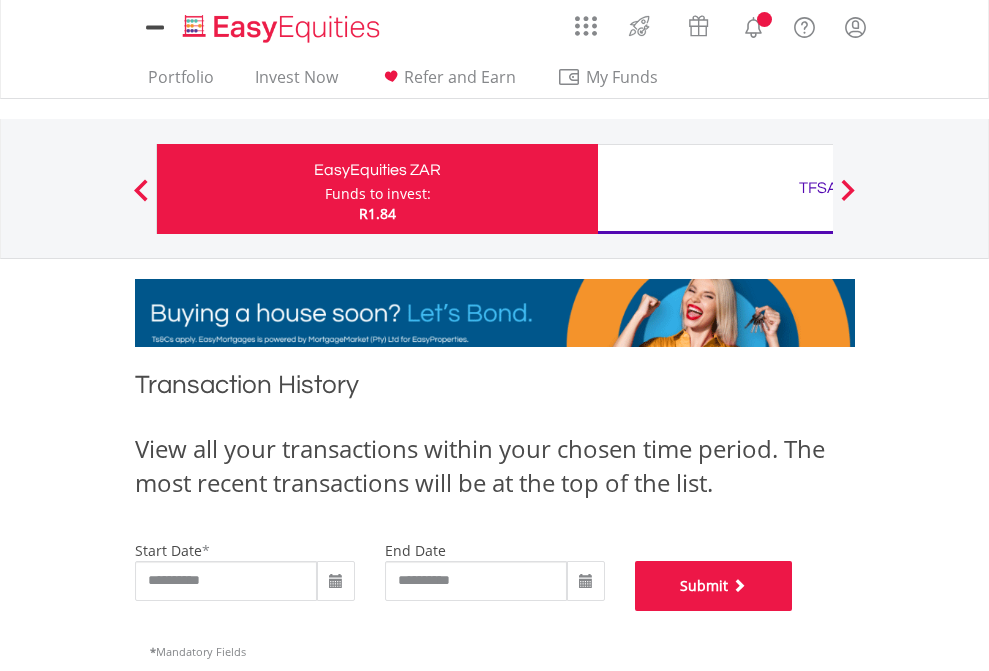 click on "Submit" at bounding box center [714, 586] 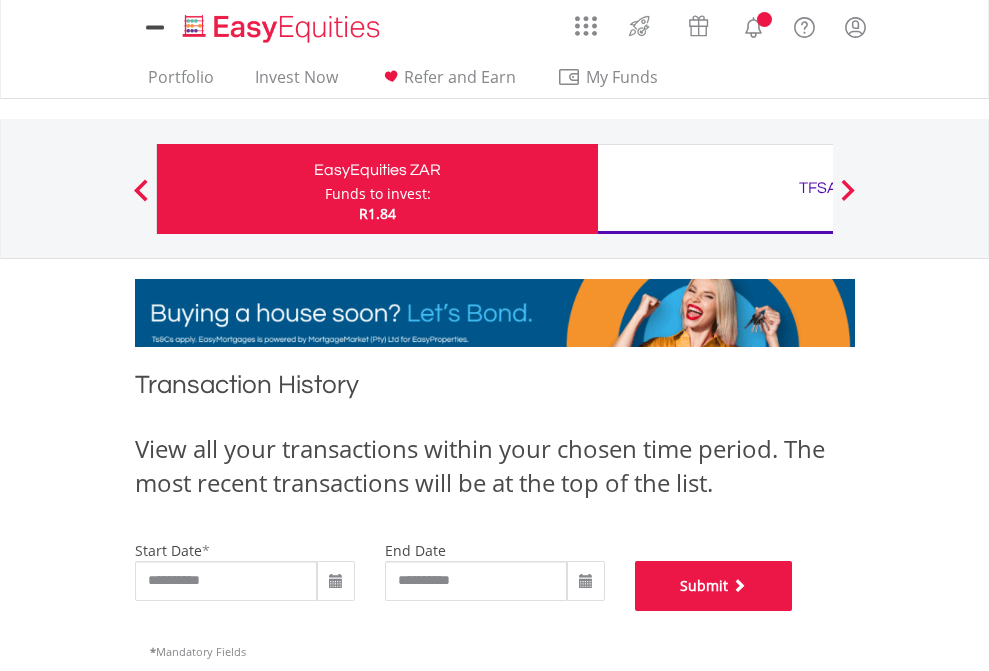 scroll, scrollTop: 811, scrollLeft: 0, axis: vertical 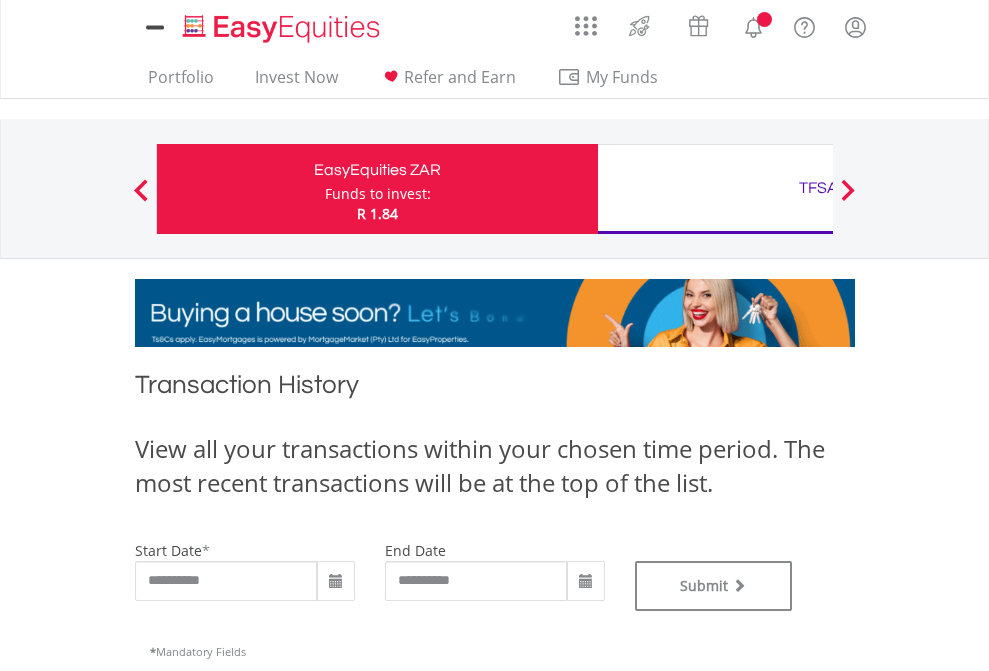 click on "TFSA" at bounding box center (818, 188) 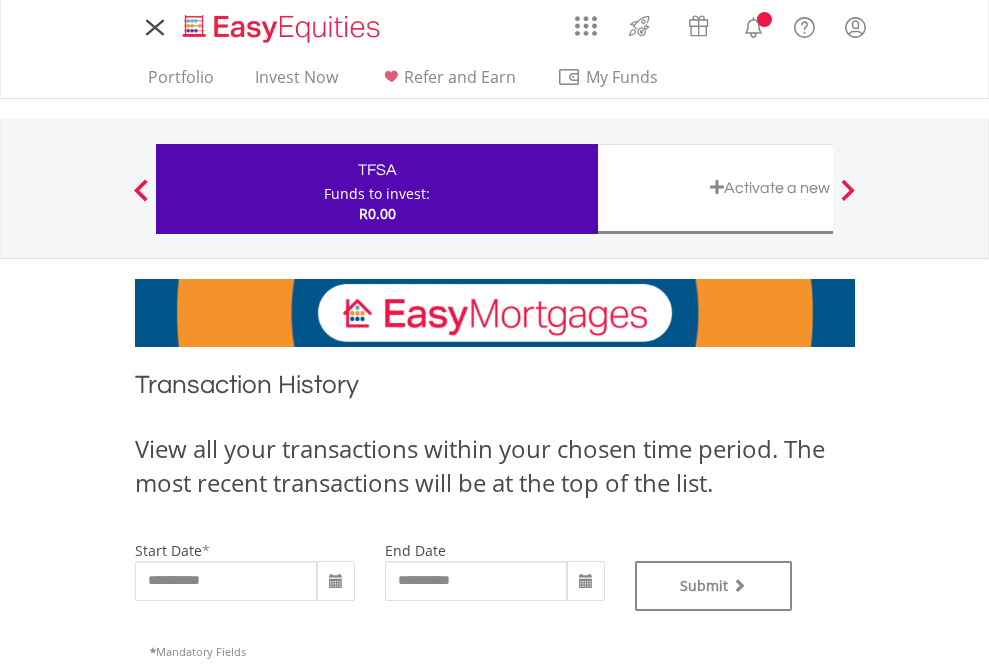 scroll, scrollTop: 0, scrollLeft: 0, axis: both 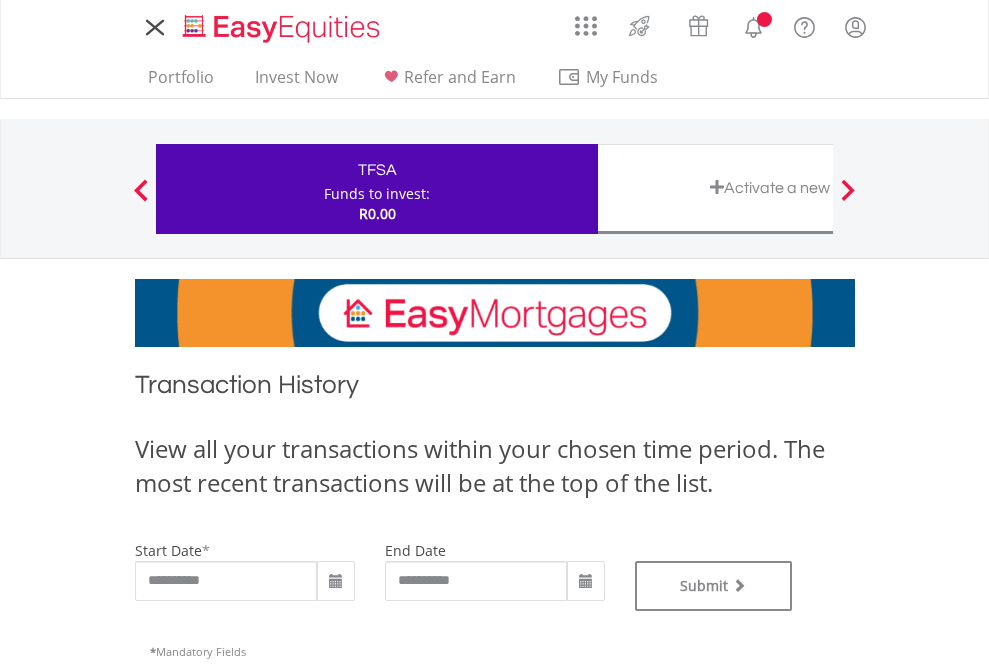 type on "**********" 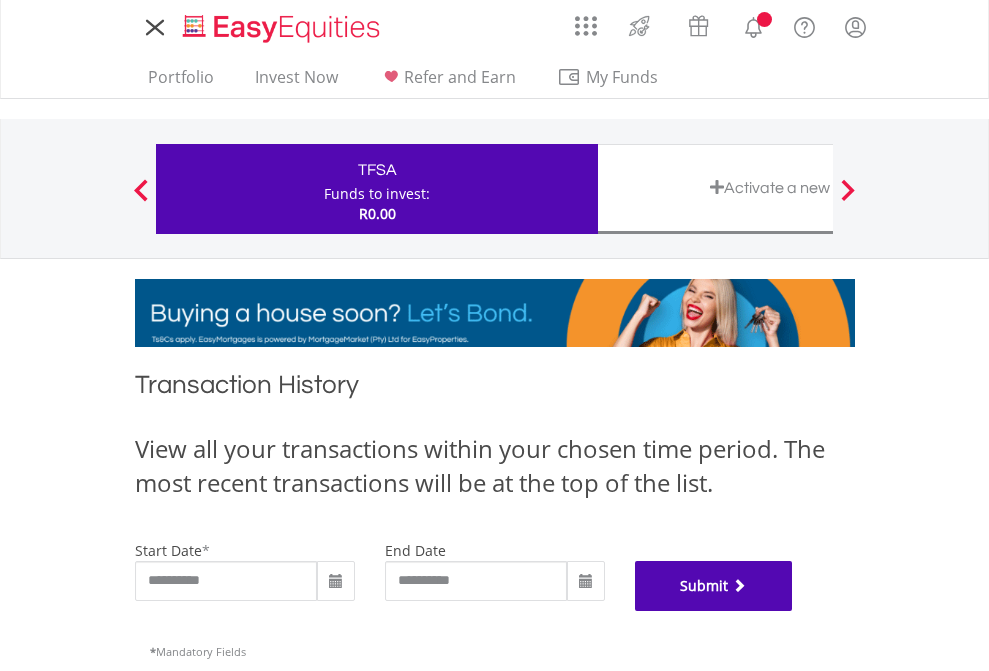 click on "Submit" at bounding box center [714, 586] 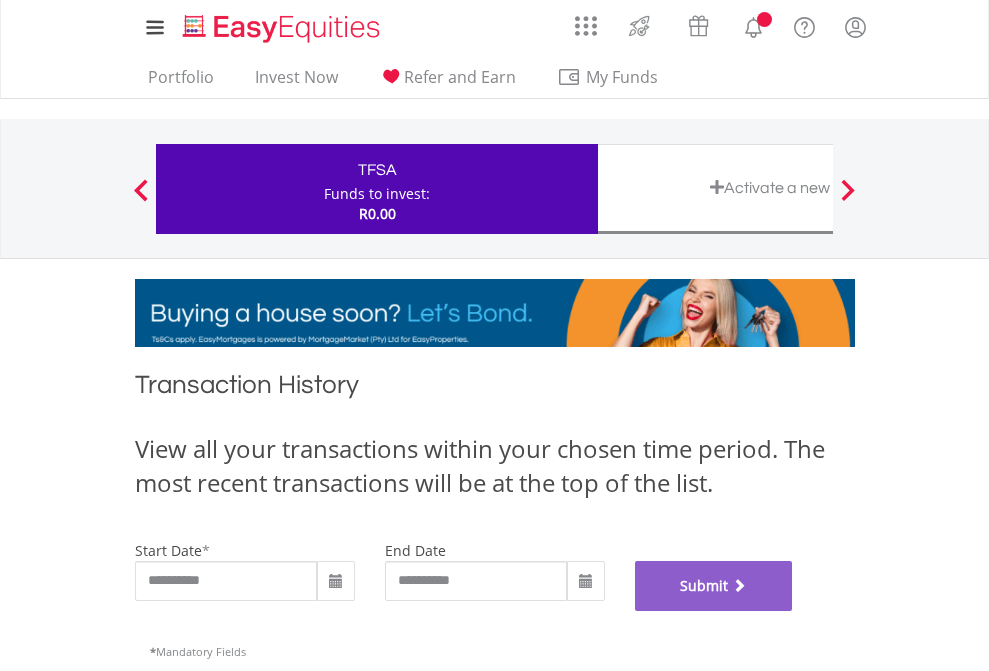 scroll, scrollTop: 811, scrollLeft: 0, axis: vertical 